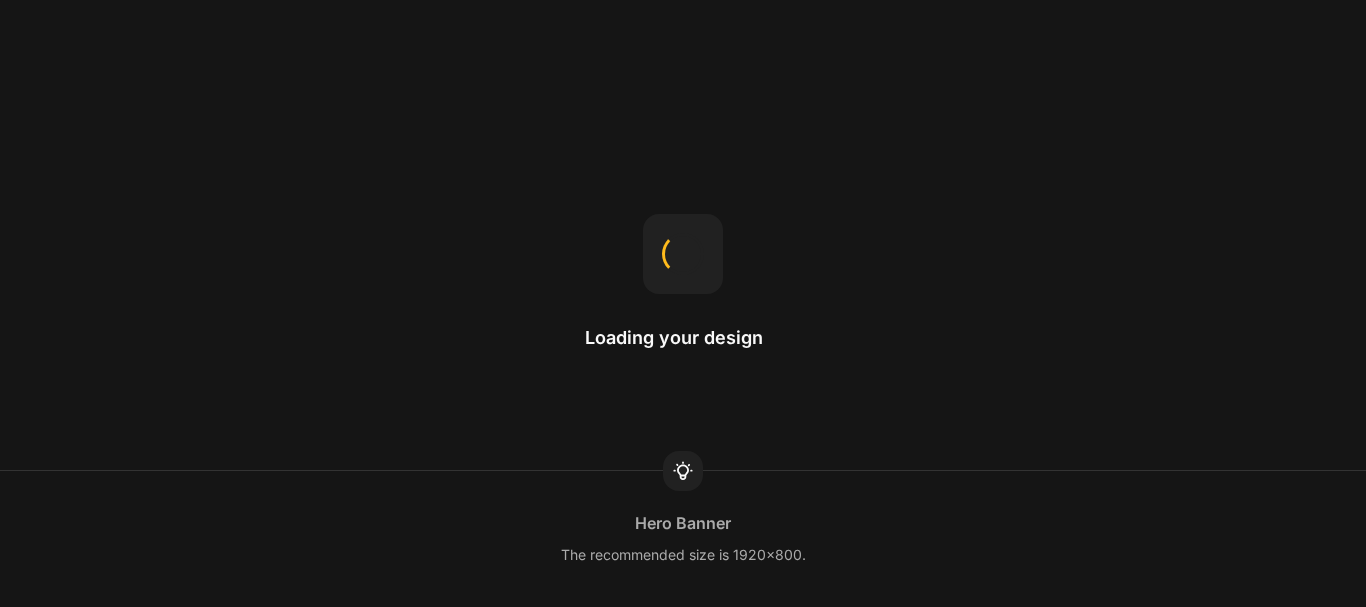 scroll, scrollTop: 0, scrollLeft: 0, axis: both 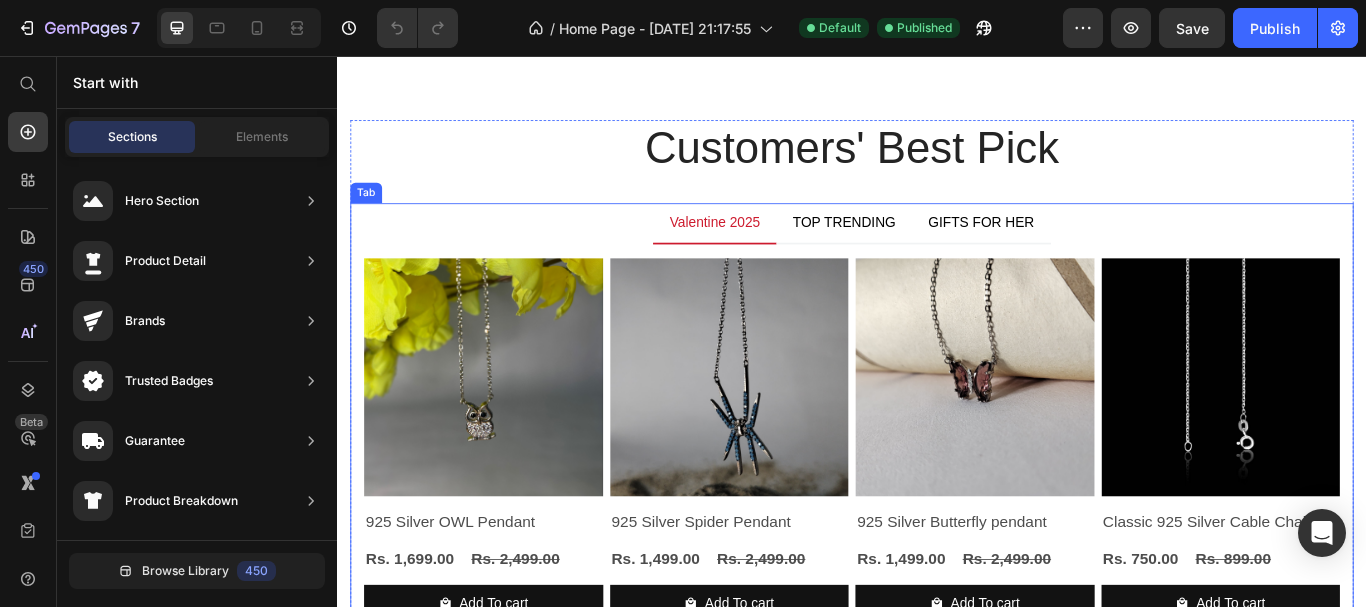 click on "Valentine 2025" at bounding box center (777, 251) 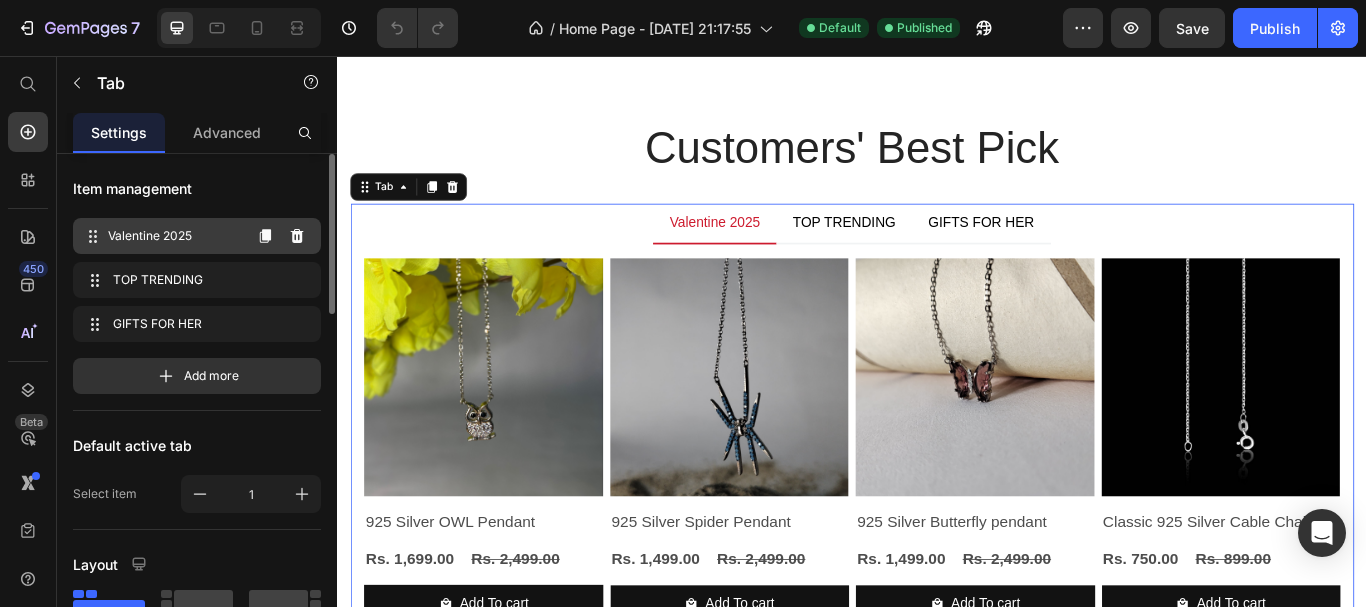 click on "Valentine 2025" at bounding box center [174, 236] 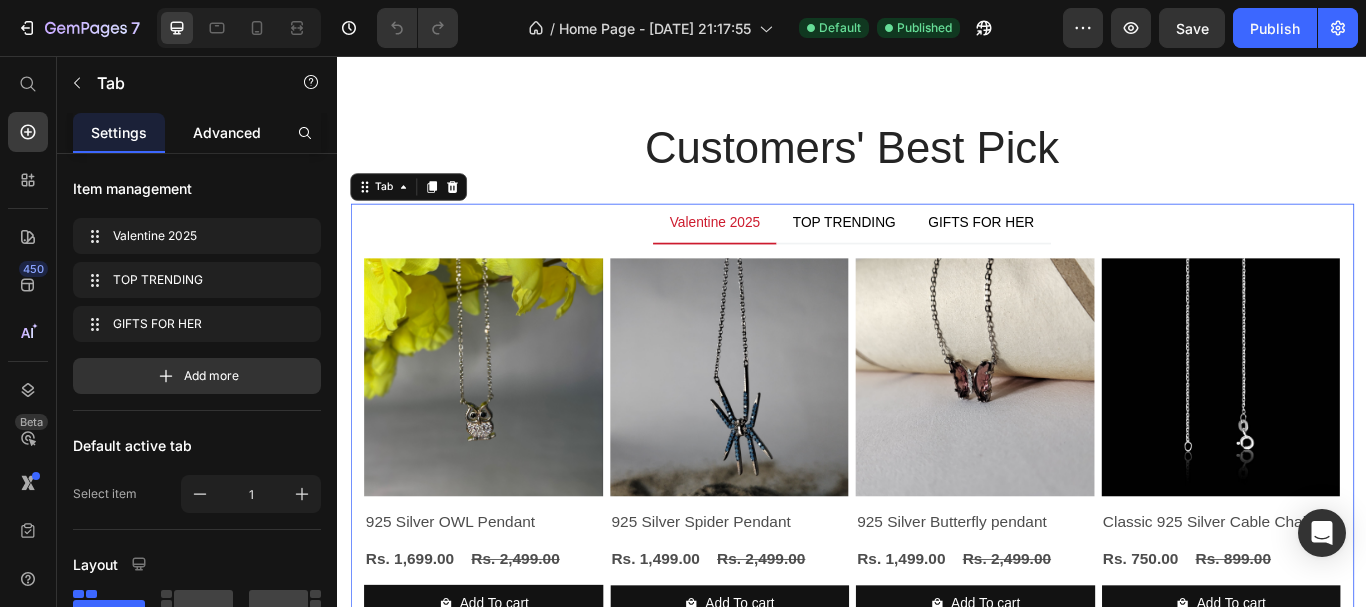 click on "Advanced" at bounding box center (227, 132) 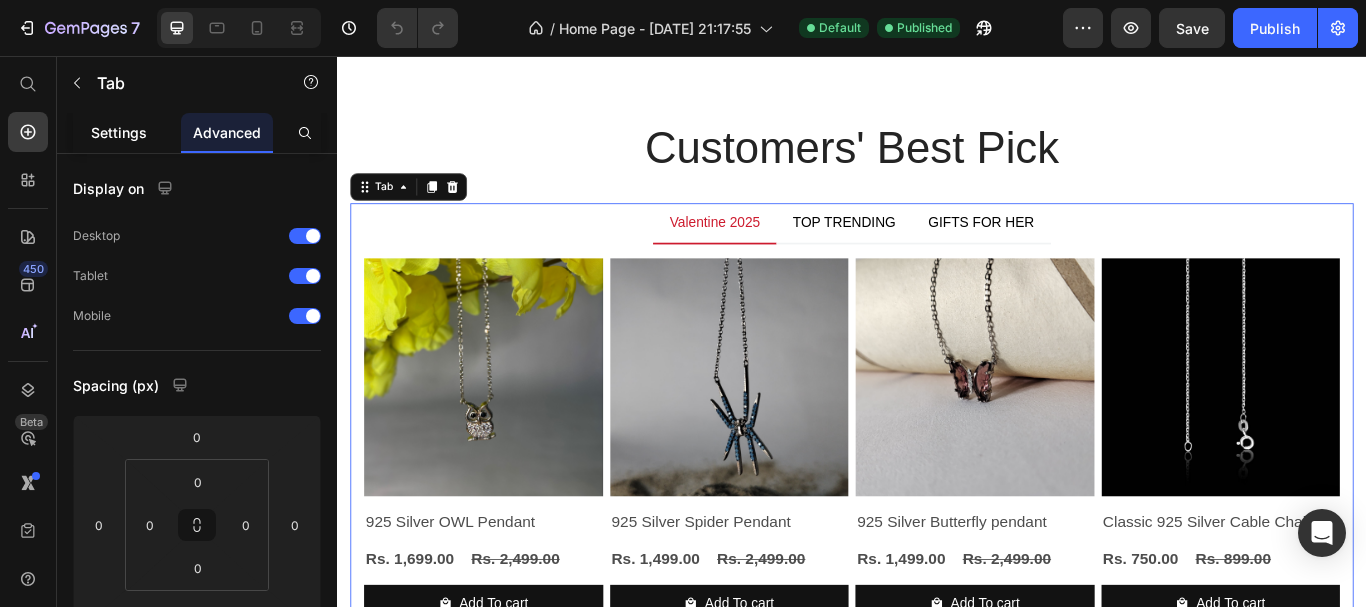 click on "Settings" at bounding box center (119, 132) 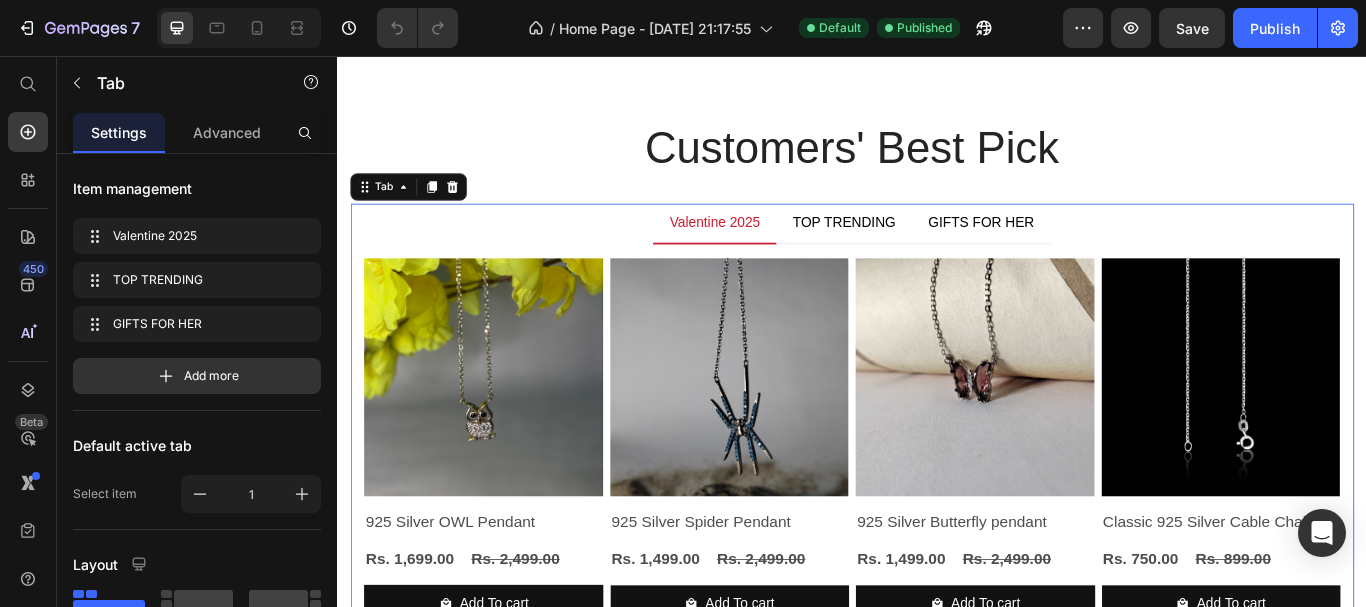 click on "Valentine 2025" at bounding box center [777, 251] 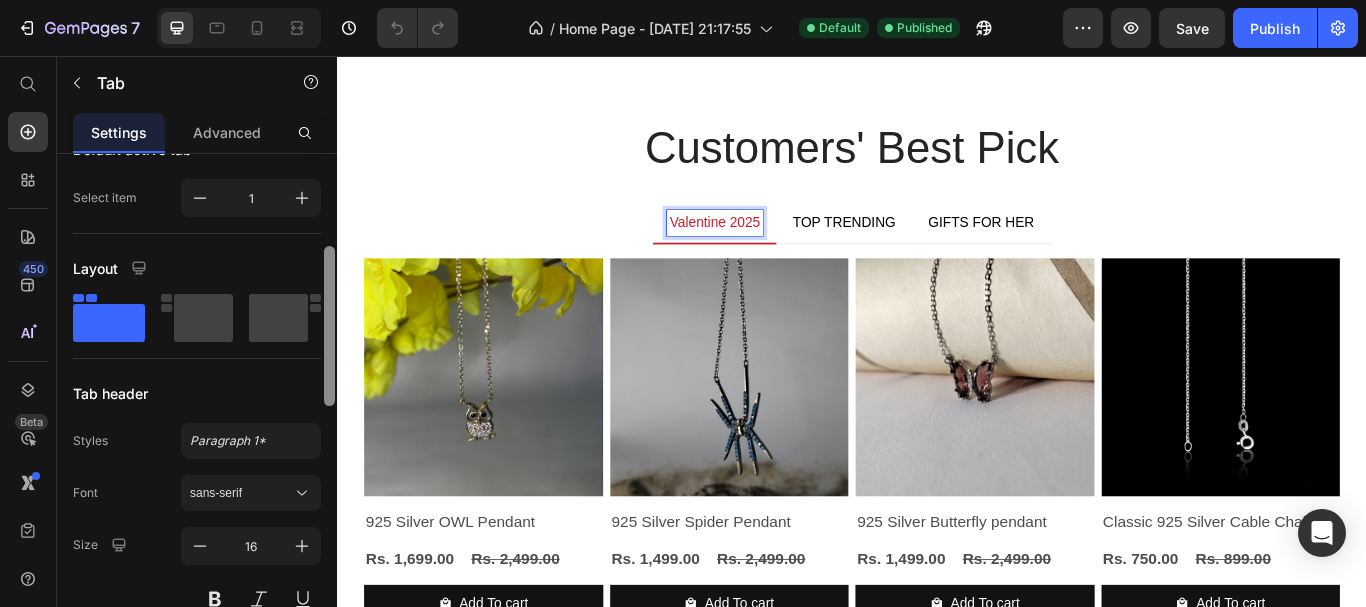scroll, scrollTop: 331, scrollLeft: 0, axis: vertical 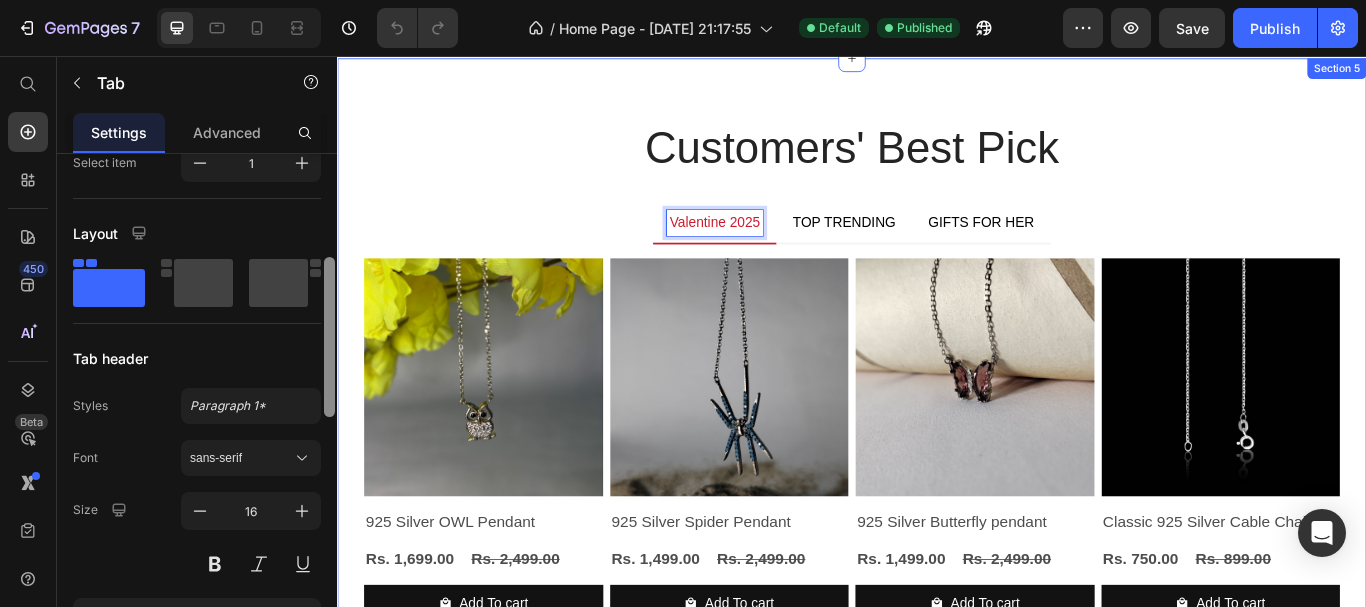 drag, startPoint x: 669, startPoint y: 321, endPoint x: 346, endPoint y: 359, distance: 325.2276 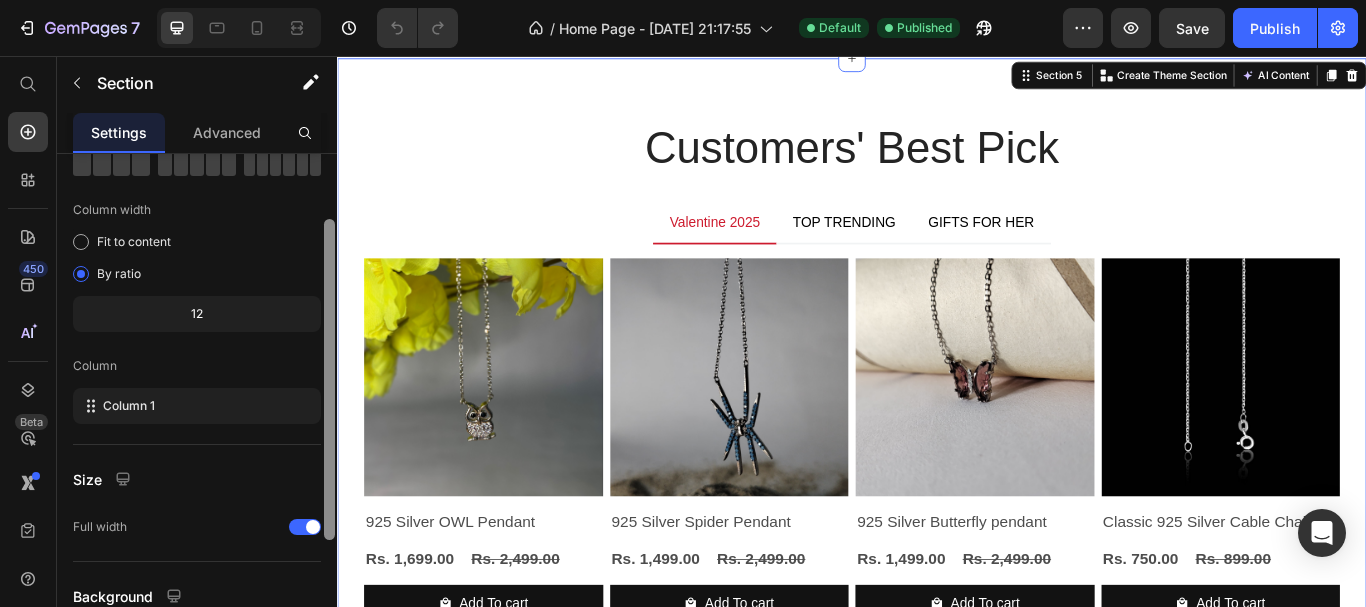 scroll, scrollTop: 115, scrollLeft: 0, axis: vertical 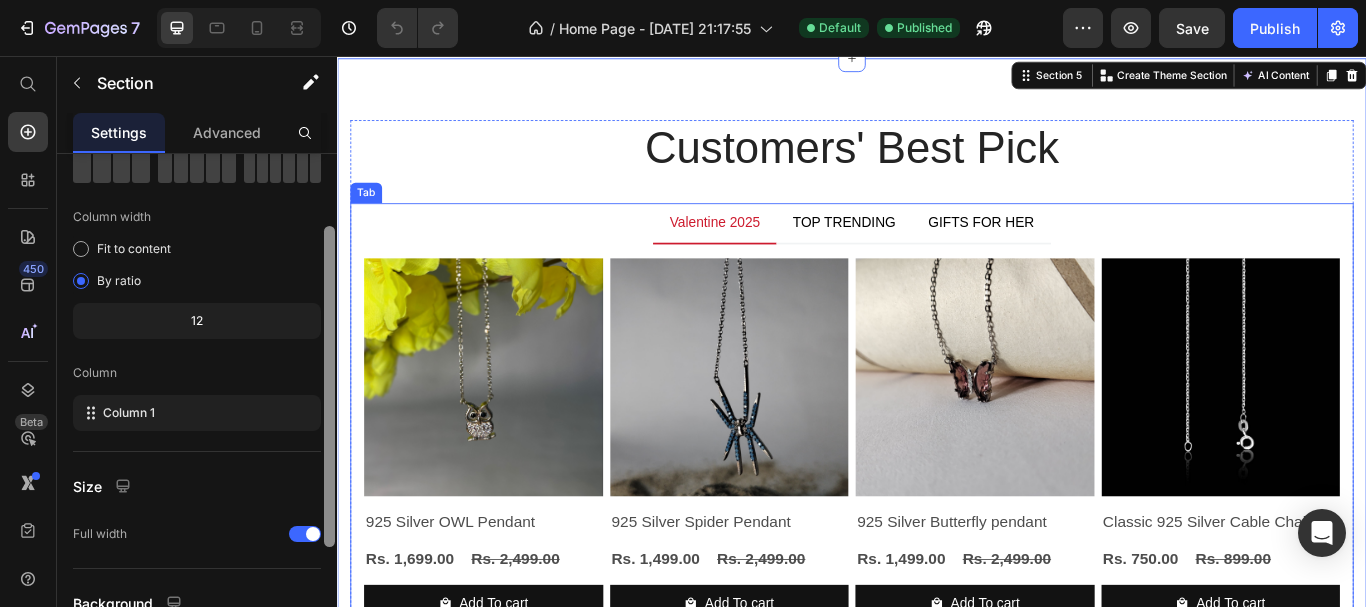 click on "Valentine 2025" at bounding box center [777, 251] 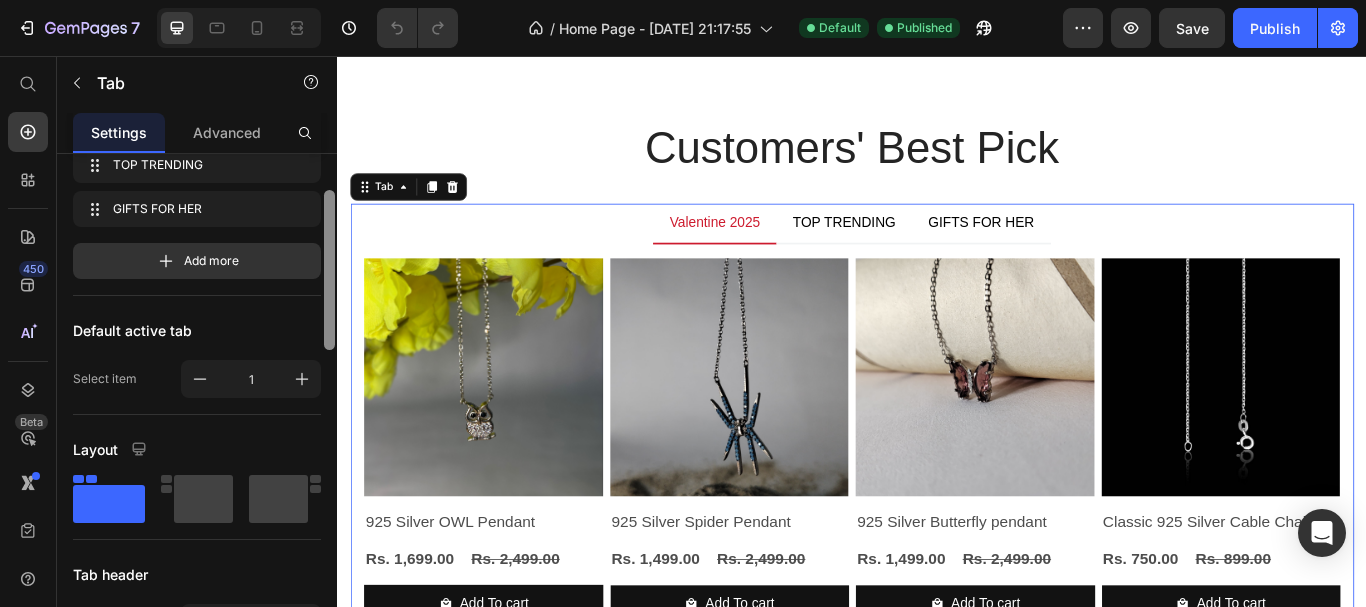 scroll, scrollTop: 0, scrollLeft: 0, axis: both 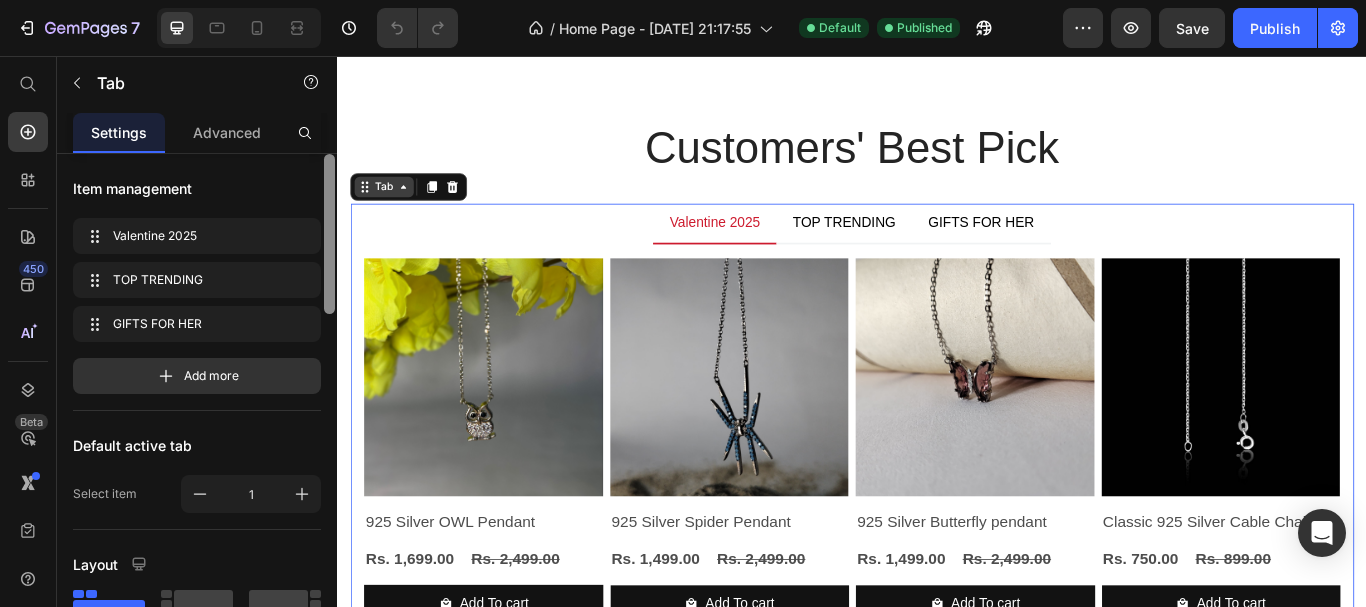 click 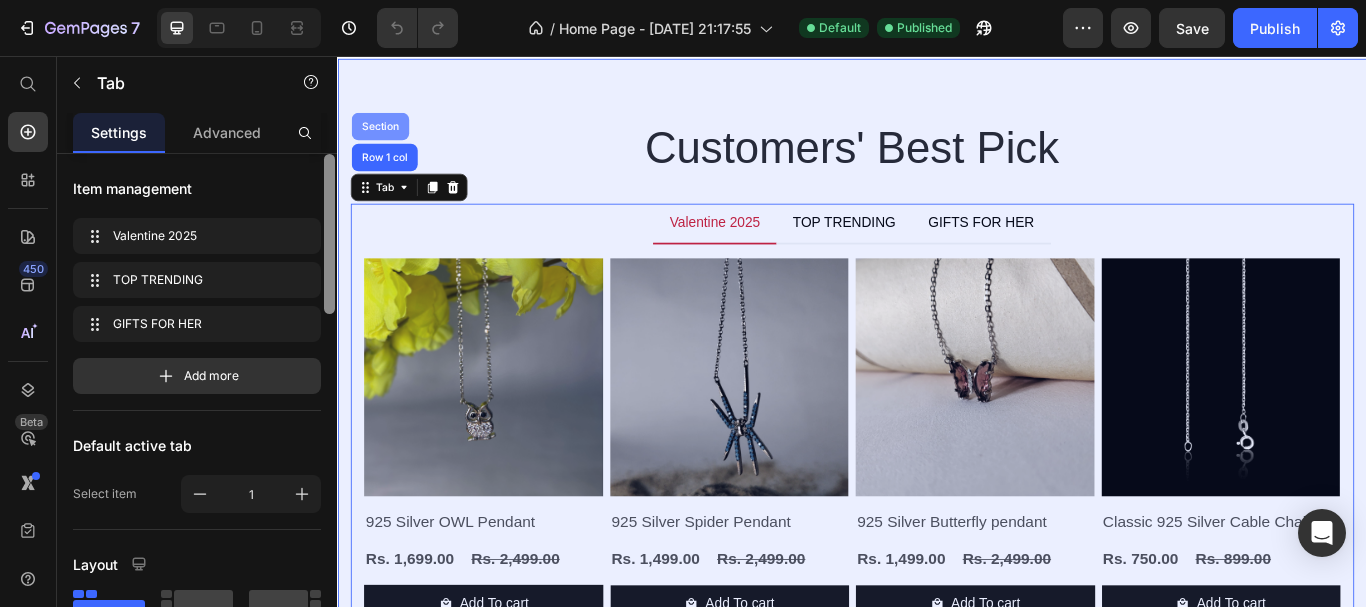 click on "Section" at bounding box center [386, 138] 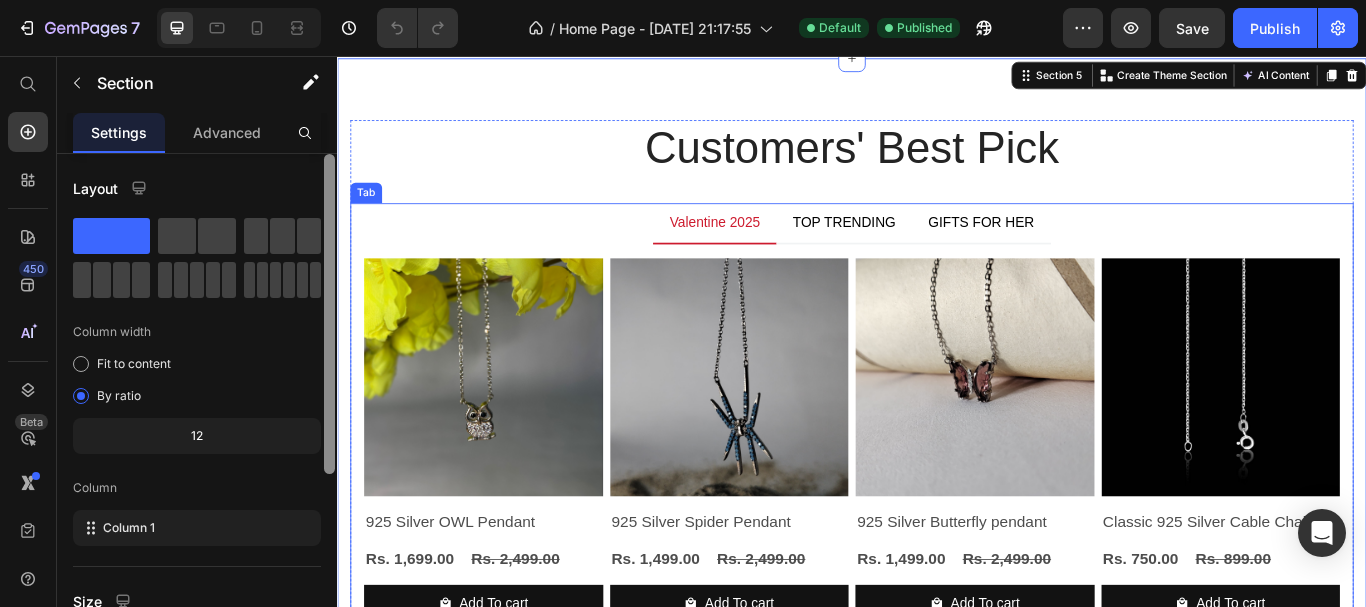 click on "Tab" at bounding box center (370, 216) 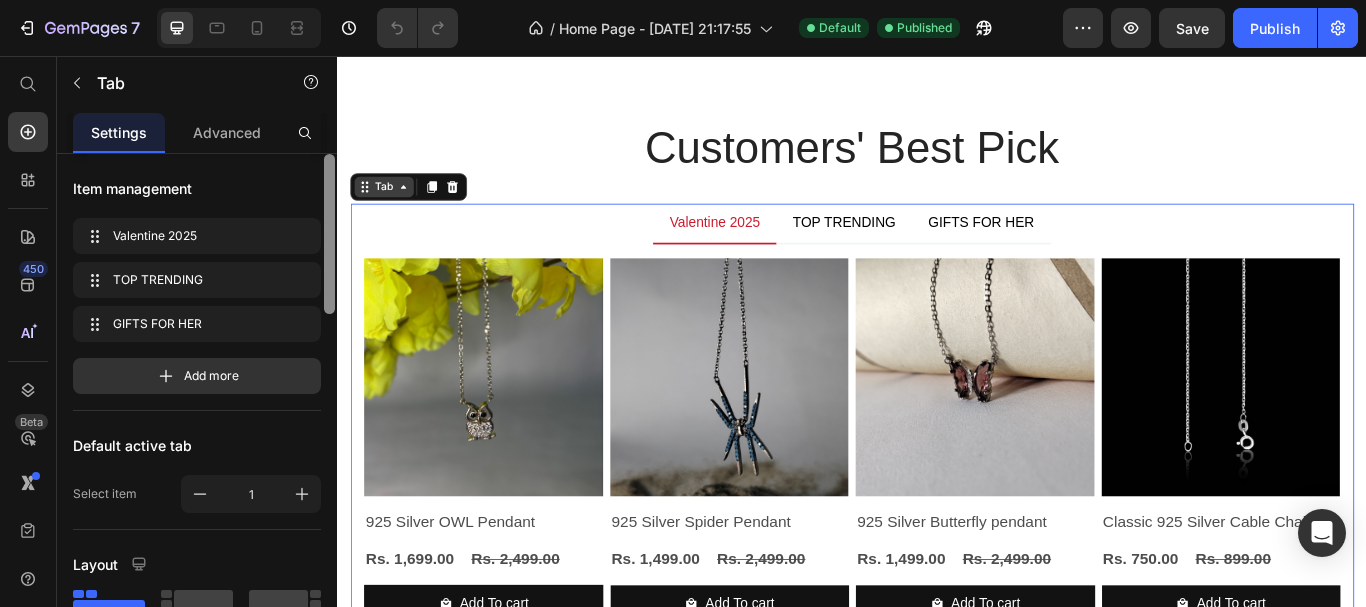click on "Tab" at bounding box center [391, 209] 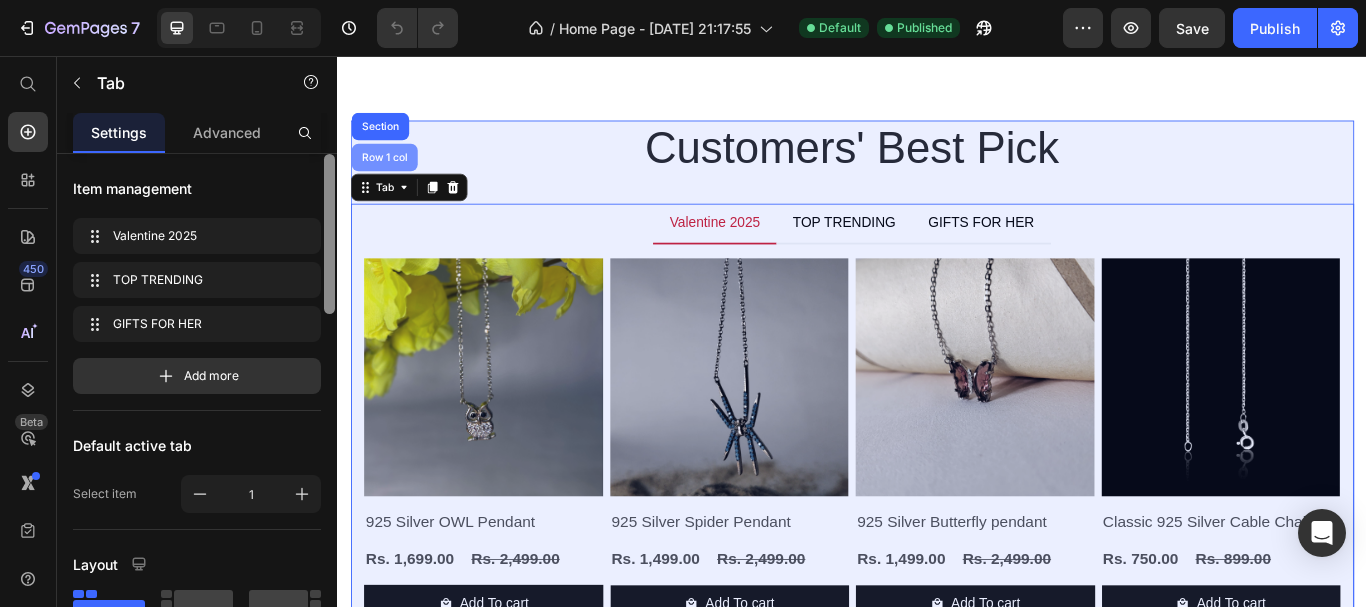 click on "Row 1 col" at bounding box center [391, 174] 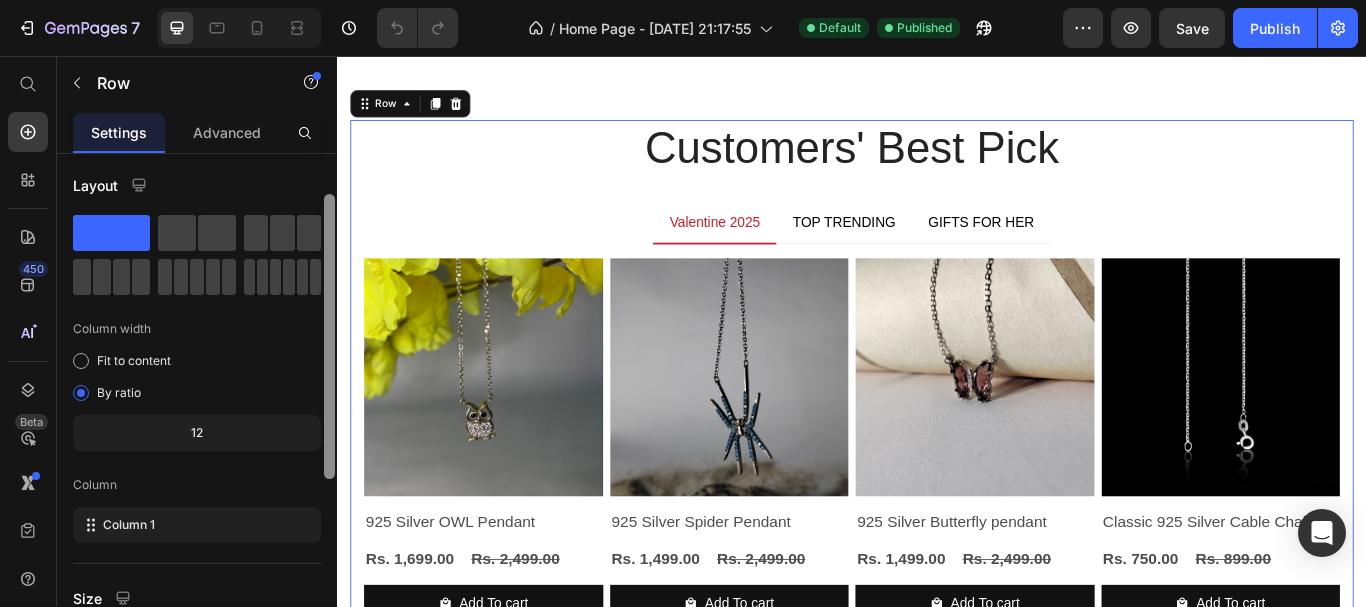 scroll, scrollTop: 28, scrollLeft: 0, axis: vertical 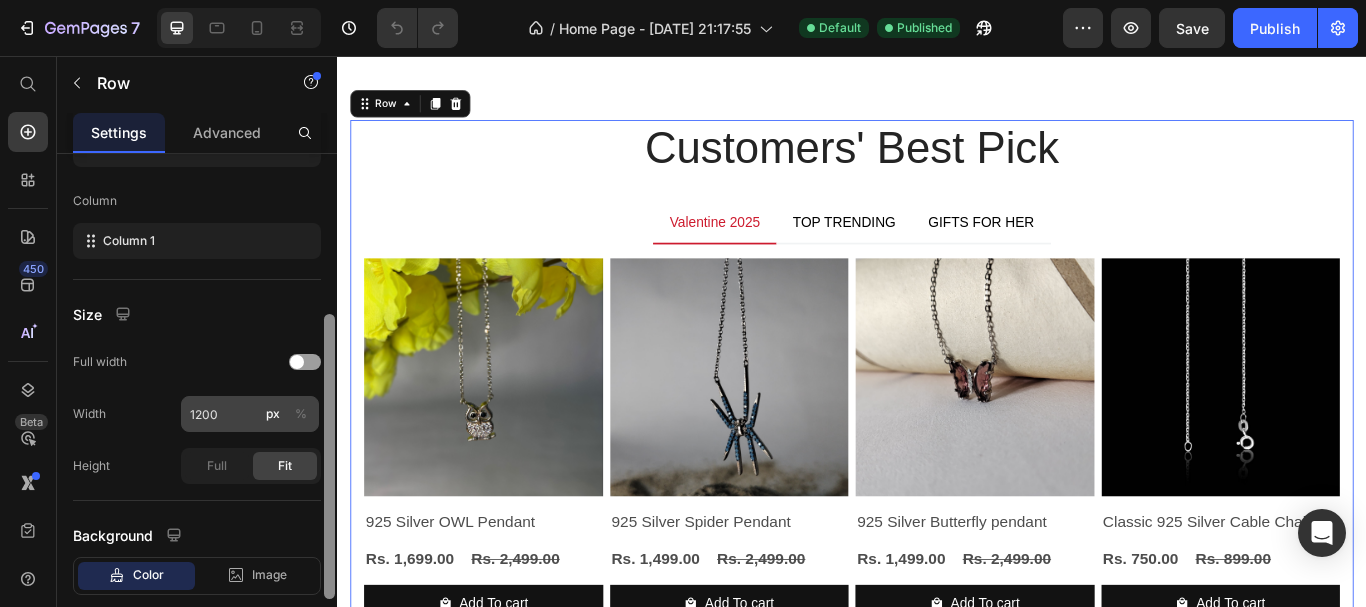drag, startPoint x: 330, startPoint y: 274, endPoint x: 316, endPoint y: 419, distance: 145.6743 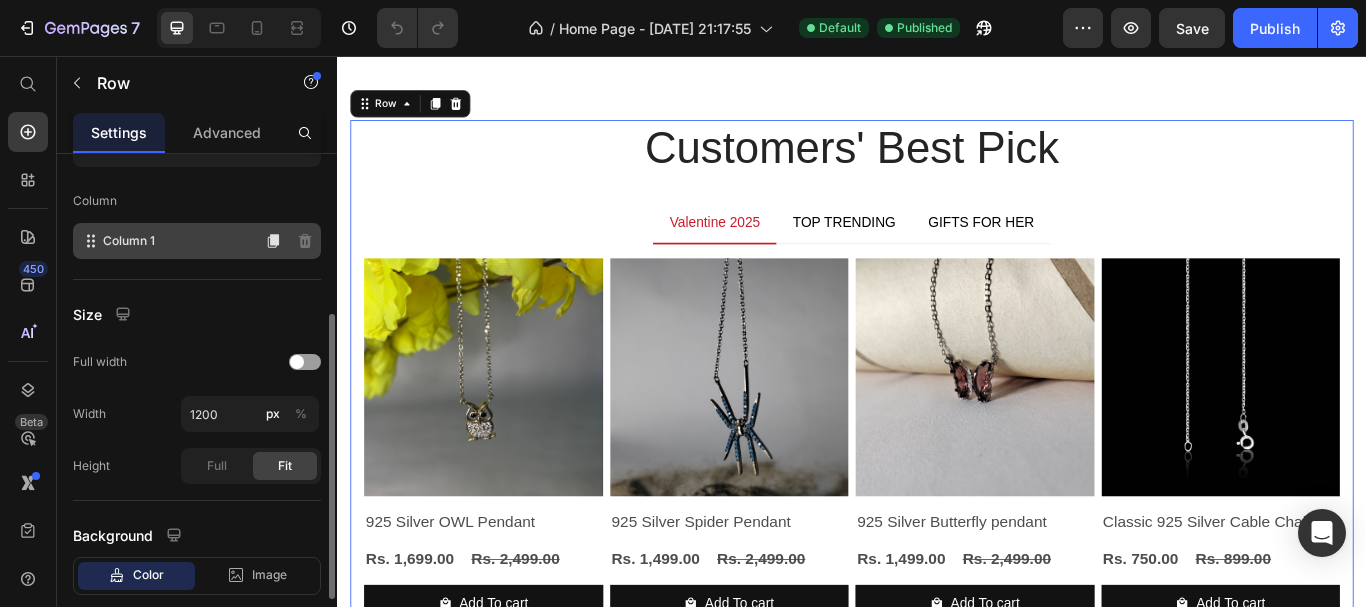 click on "Column 1" 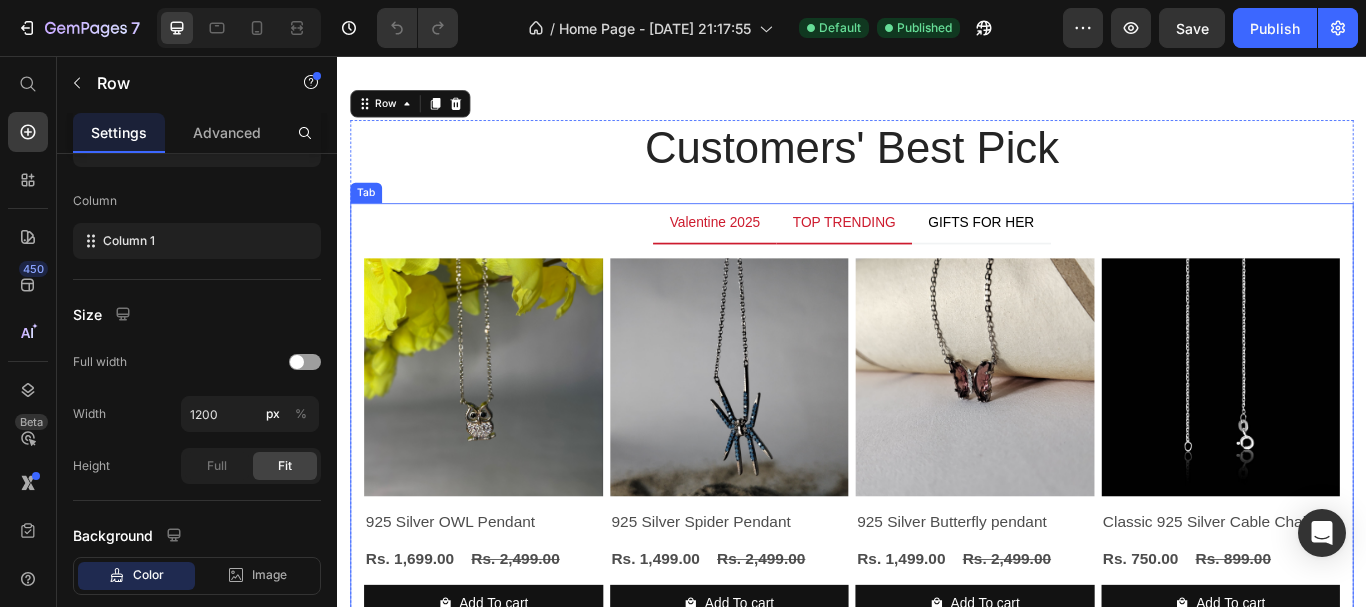click on "TOP TRENDING" at bounding box center (928, 251) 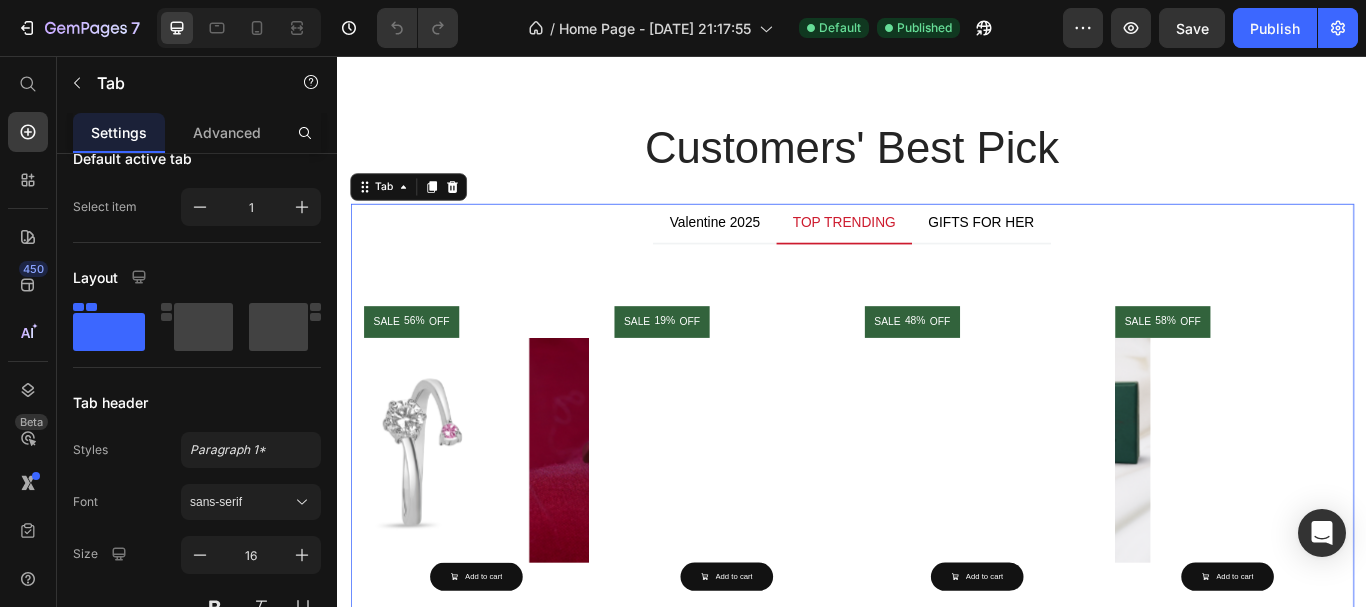 scroll, scrollTop: 0, scrollLeft: 0, axis: both 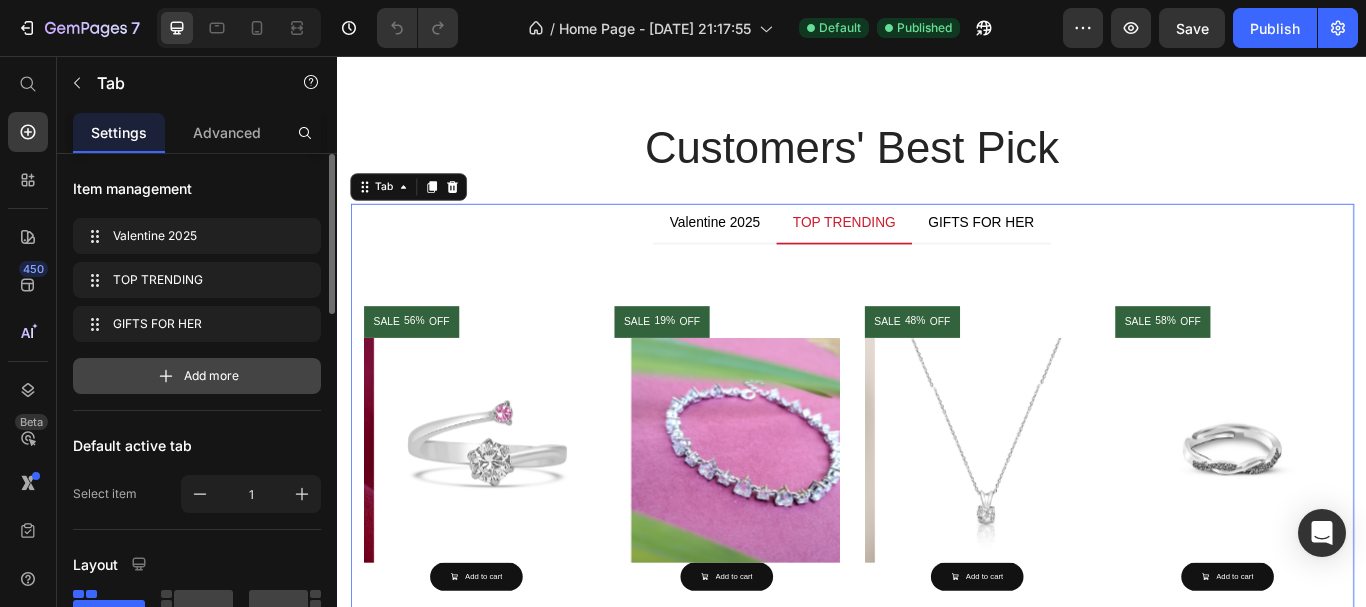 click on "Add more" at bounding box center (211, 376) 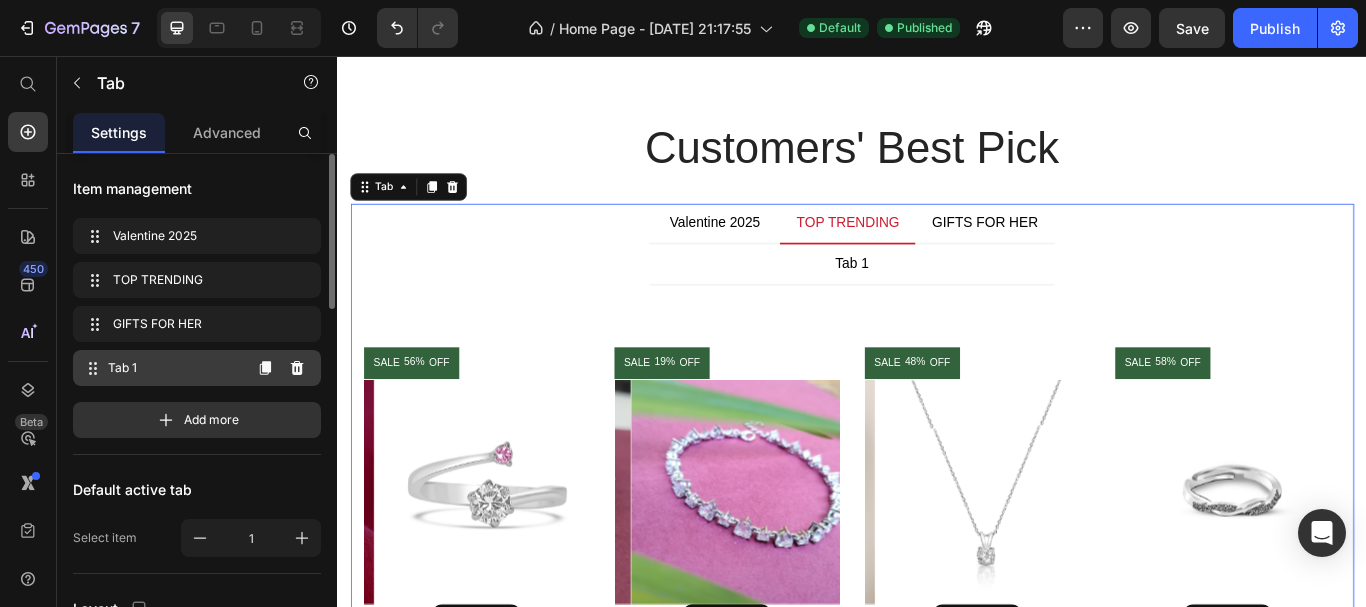 click on "Tab 1" at bounding box center (174, 368) 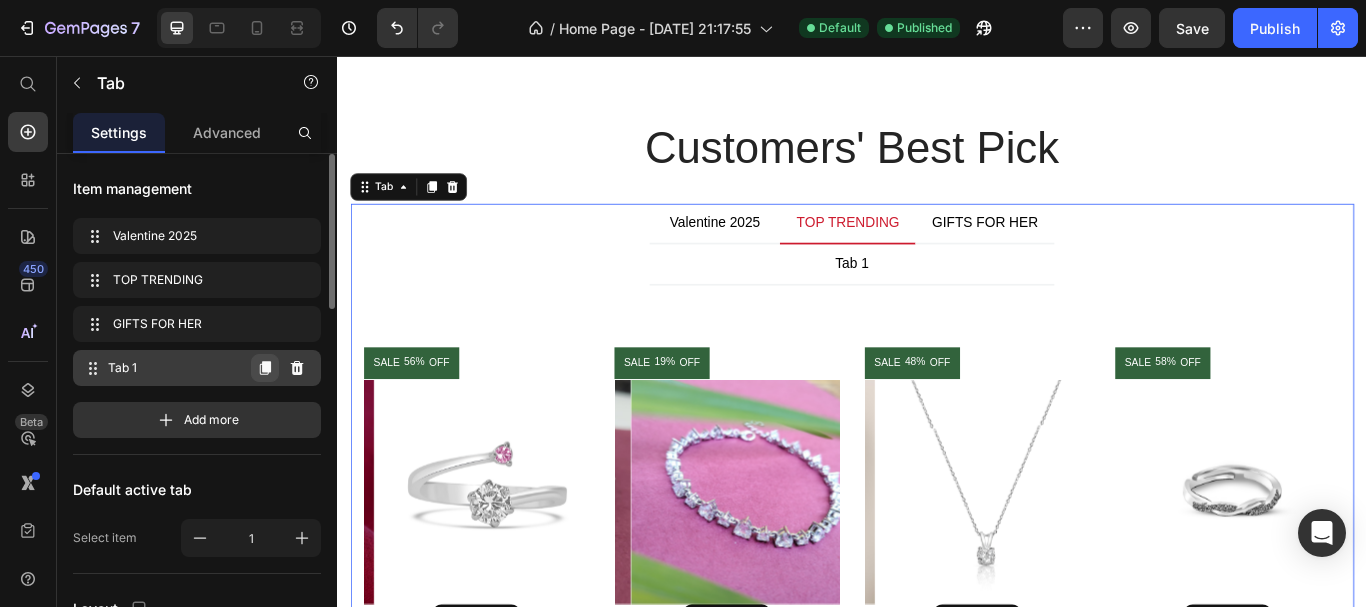 click 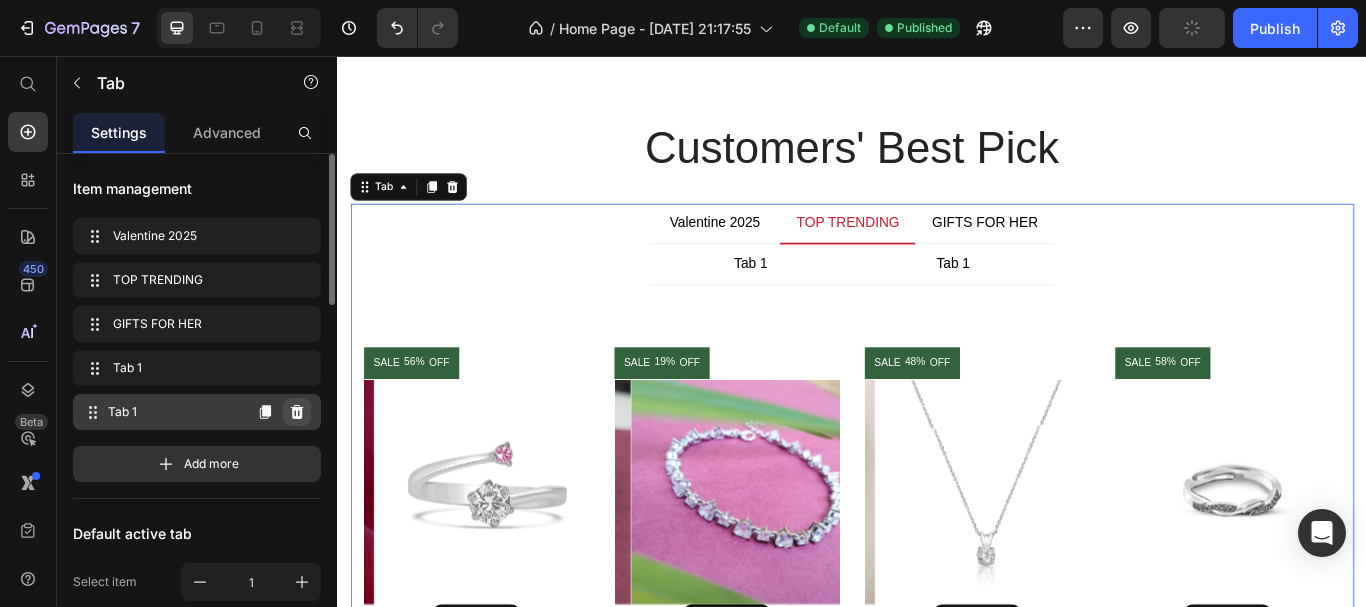 click 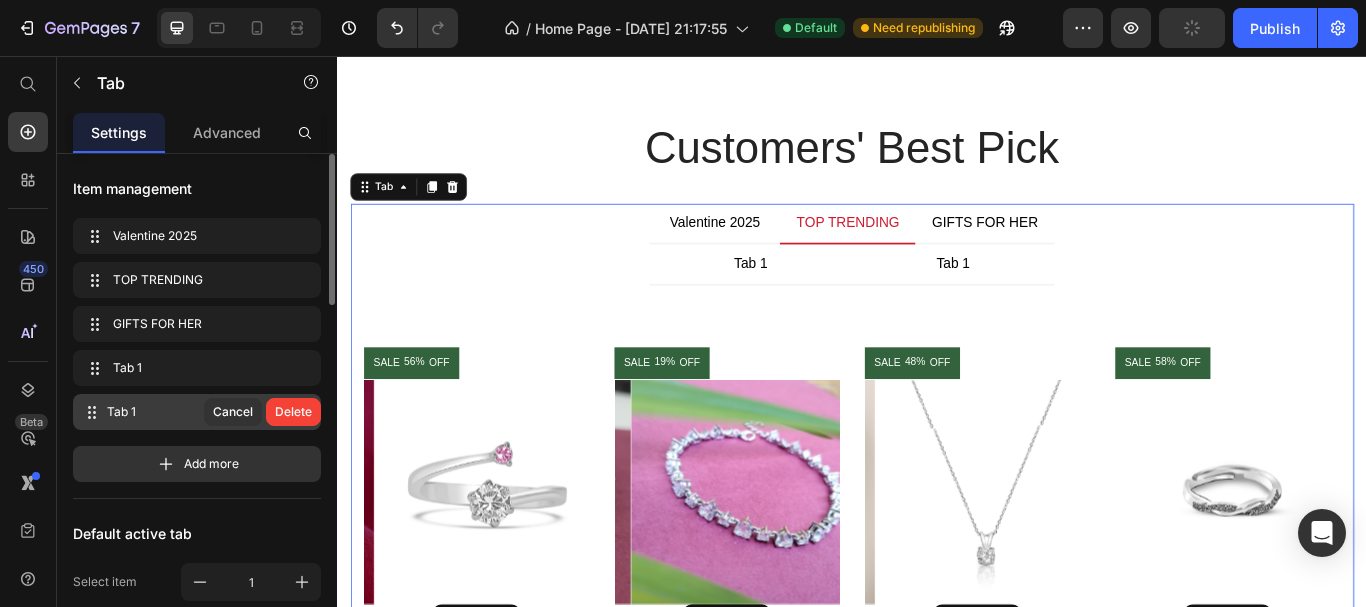 click on "Delete" at bounding box center (293, 412) 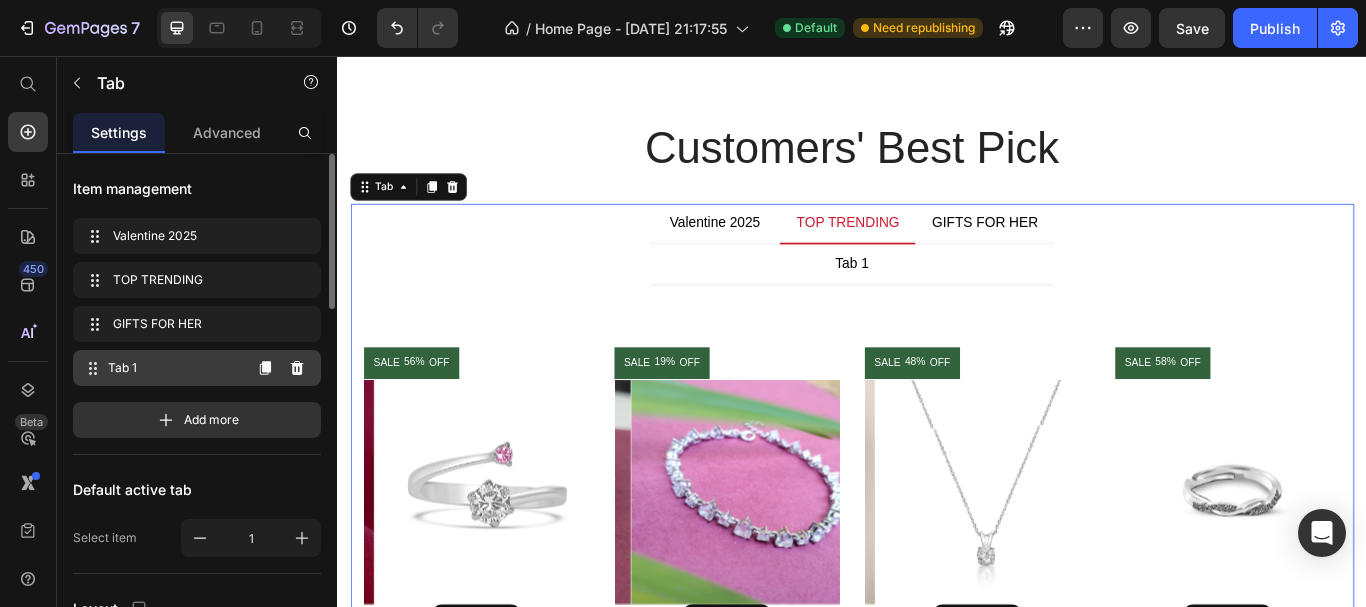 click on "Tab 1" at bounding box center (174, 368) 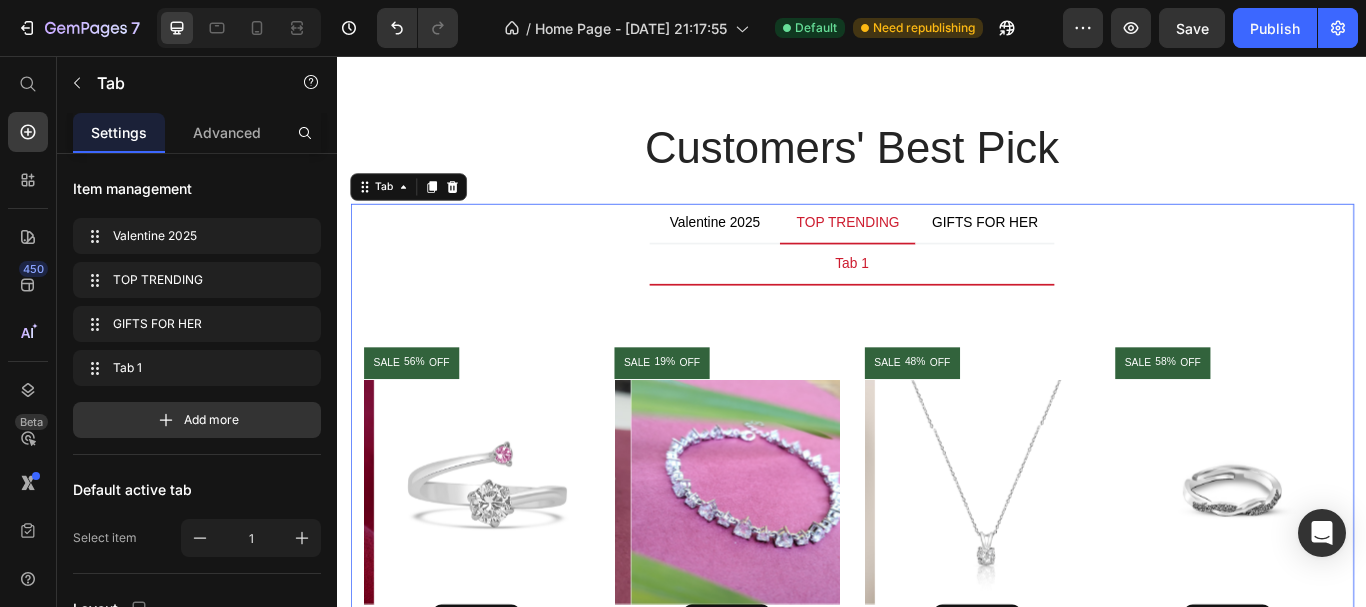 click on "Tab 1" at bounding box center (936, 299) 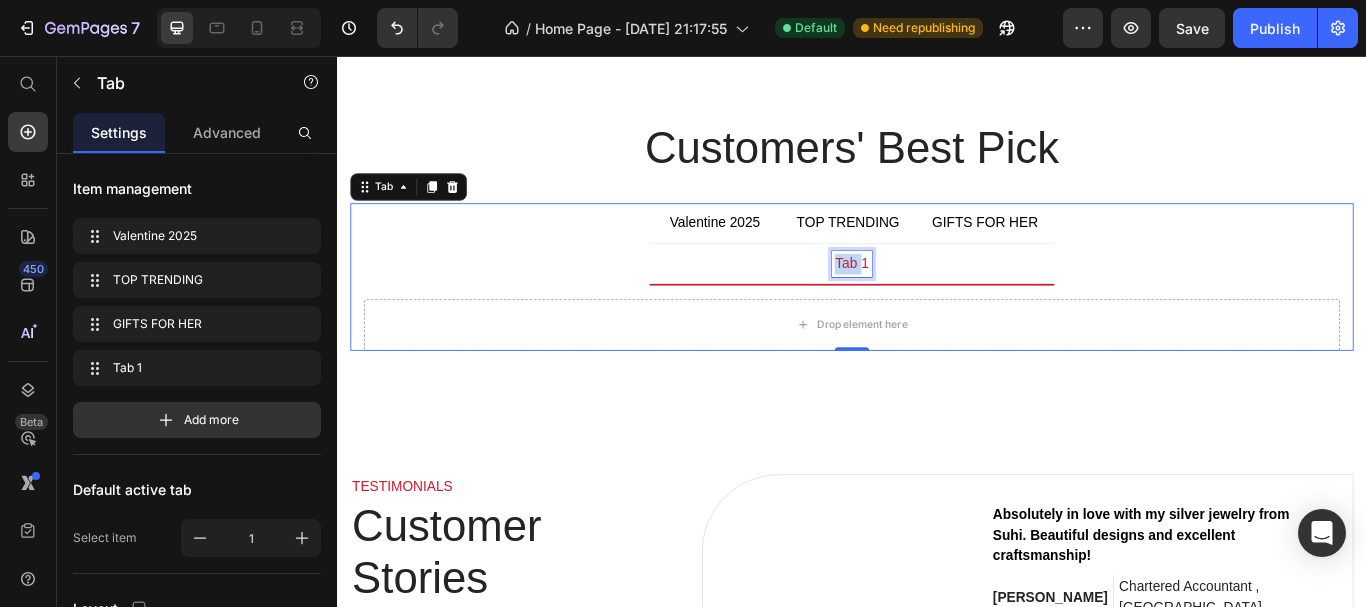 click on "Tab 1" at bounding box center [936, 299] 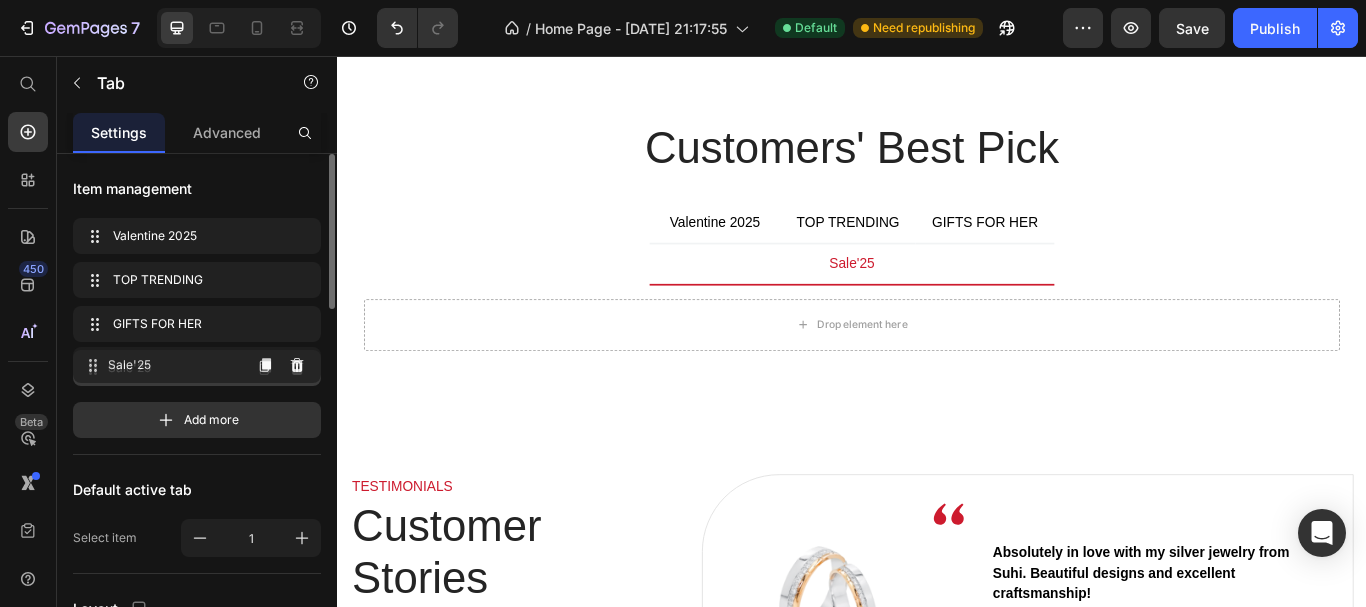 type 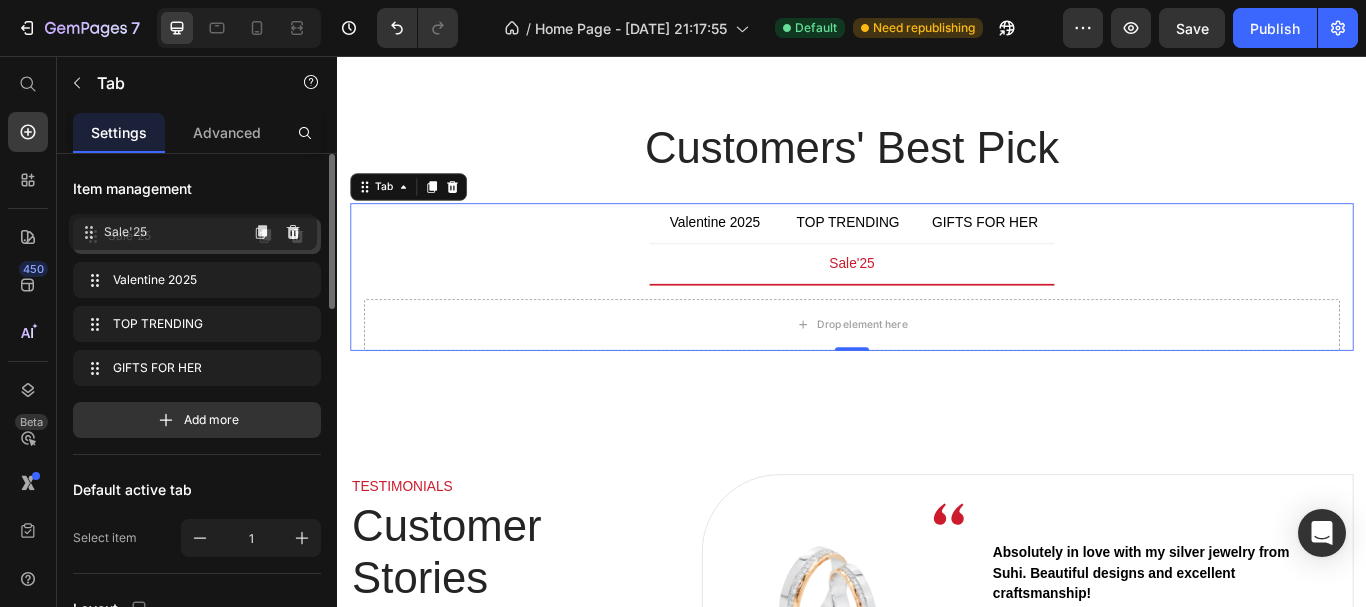 drag, startPoint x: 159, startPoint y: 372, endPoint x: 155, endPoint y: 236, distance: 136.0588 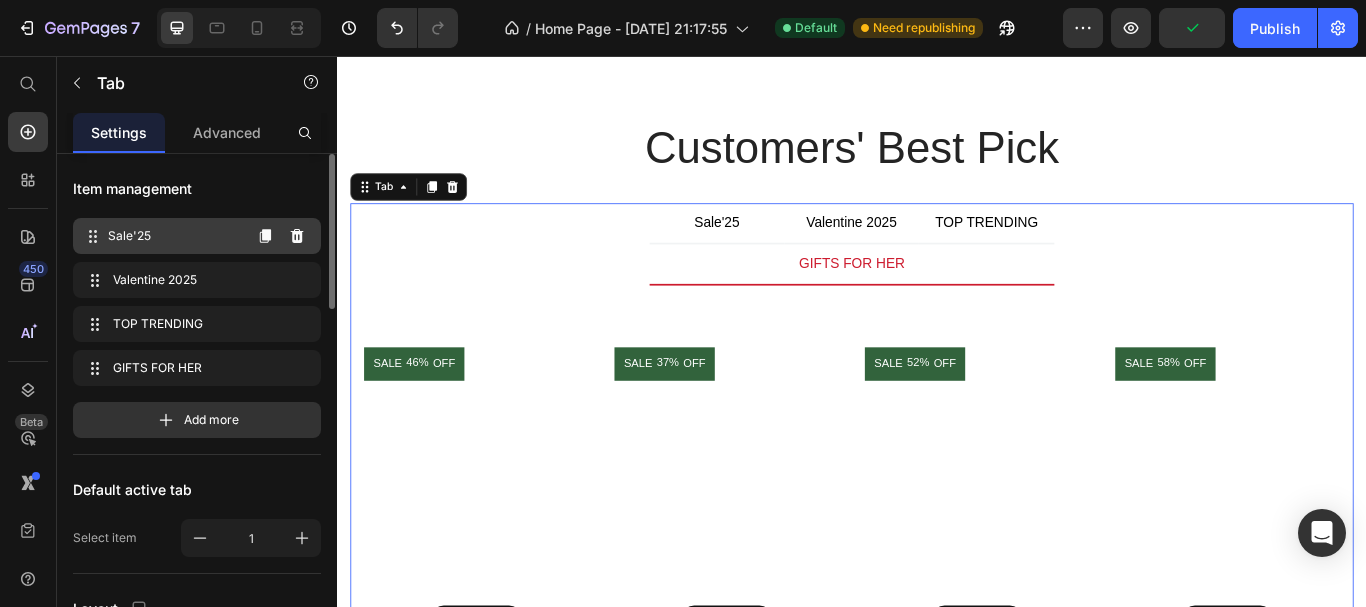 click on "Sale'25" at bounding box center (174, 236) 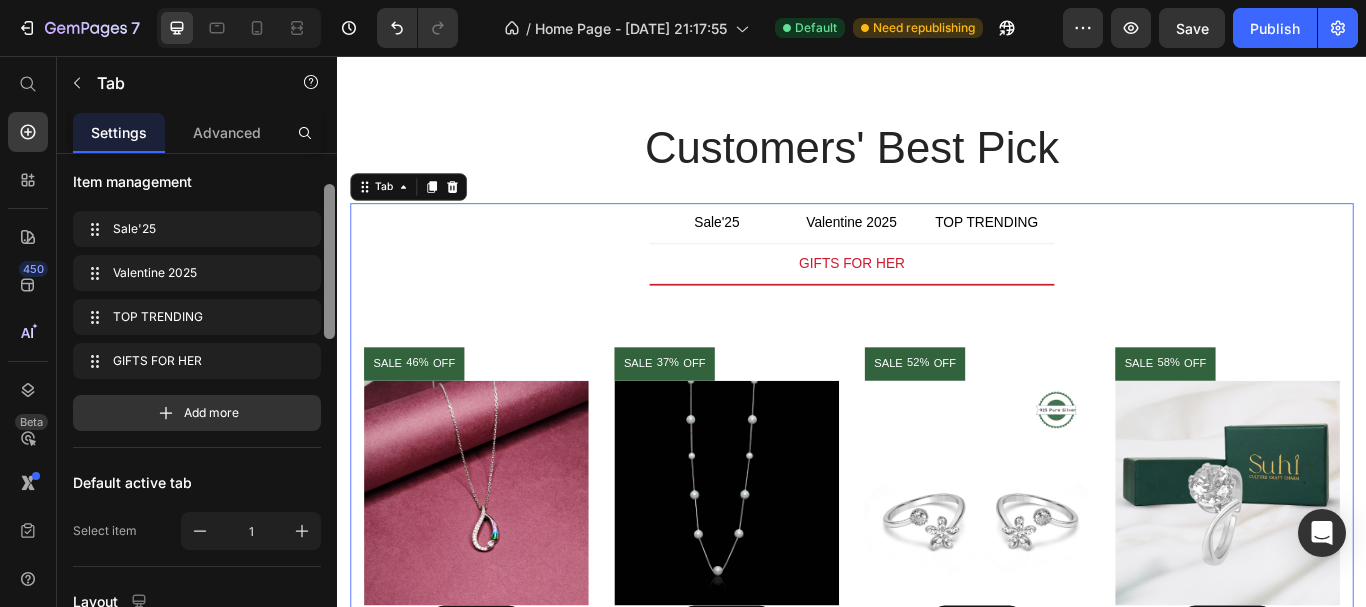 scroll, scrollTop: 0, scrollLeft: 0, axis: both 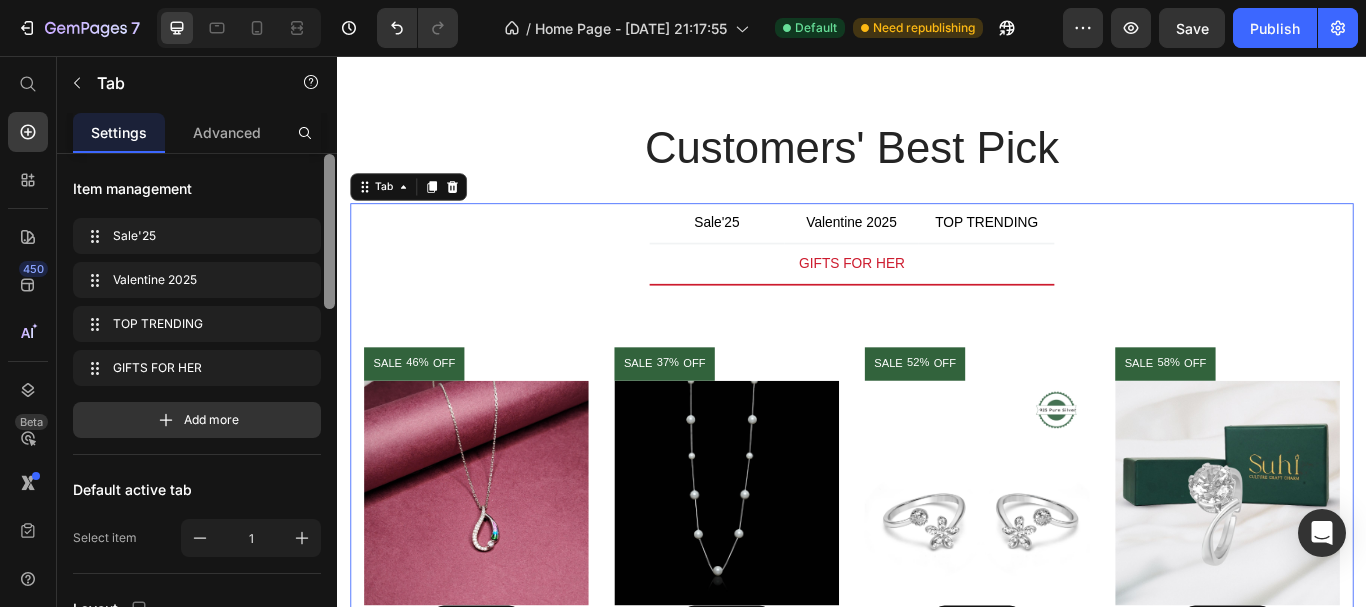 drag, startPoint x: 330, startPoint y: 217, endPoint x: 323, endPoint y: 199, distance: 19.313208 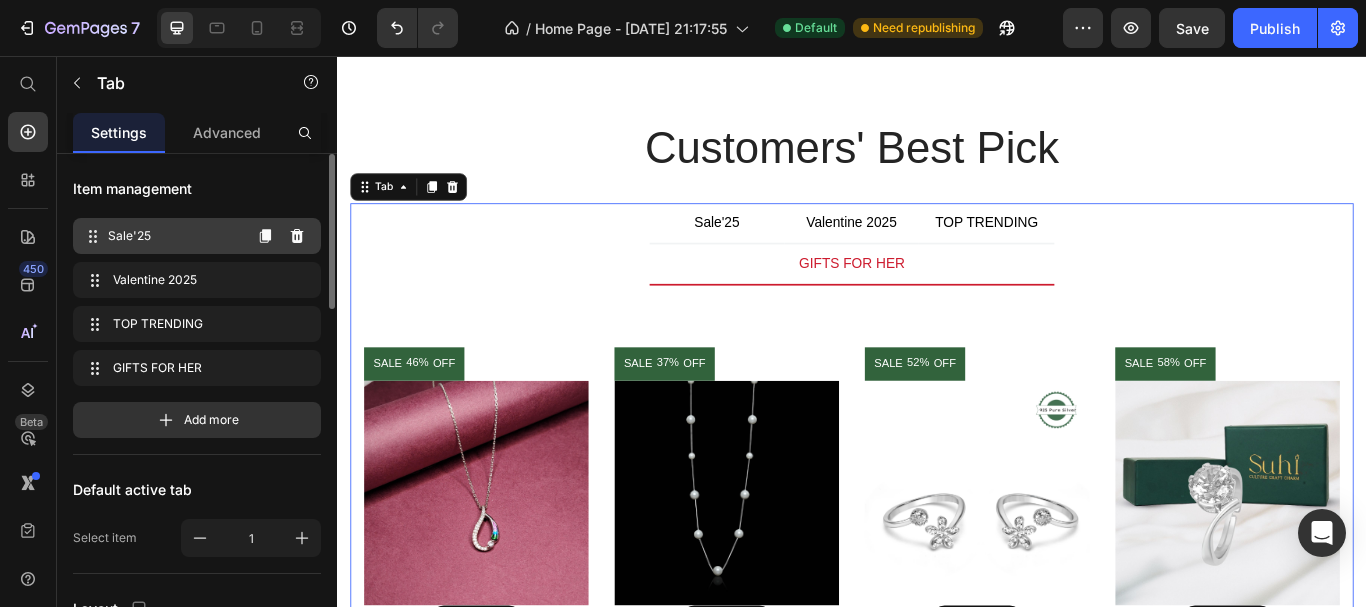 click on "Sale'25" at bounding box center (174, 236) 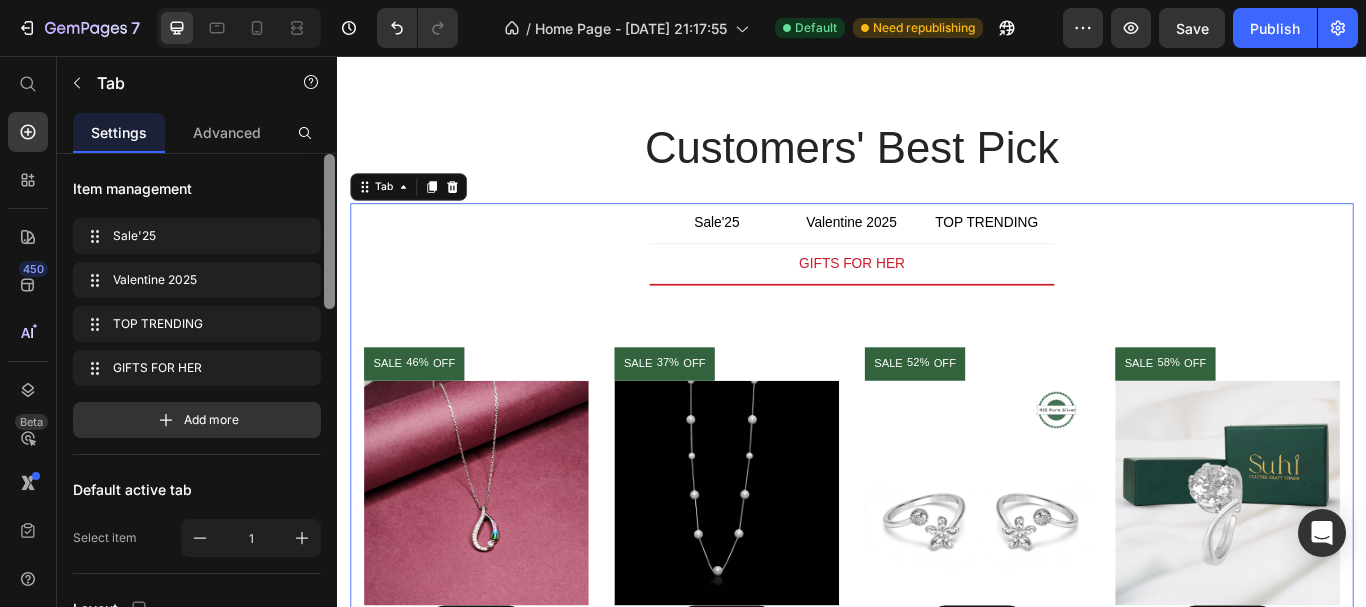 scroll, scrollTop: 510, scrollLeft: 0, axis: vertical 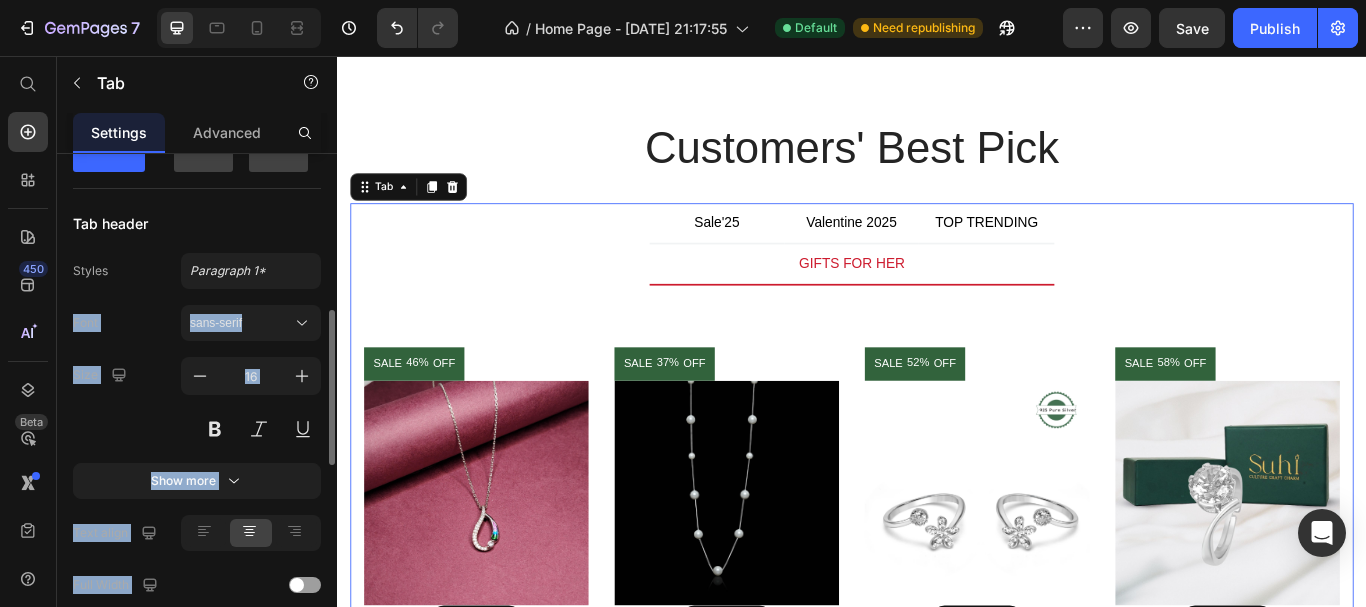 drag, startPoint x: 323, startPoint y: 269, endPoint x: 321, endPoint y: 293, distance: 24.083189 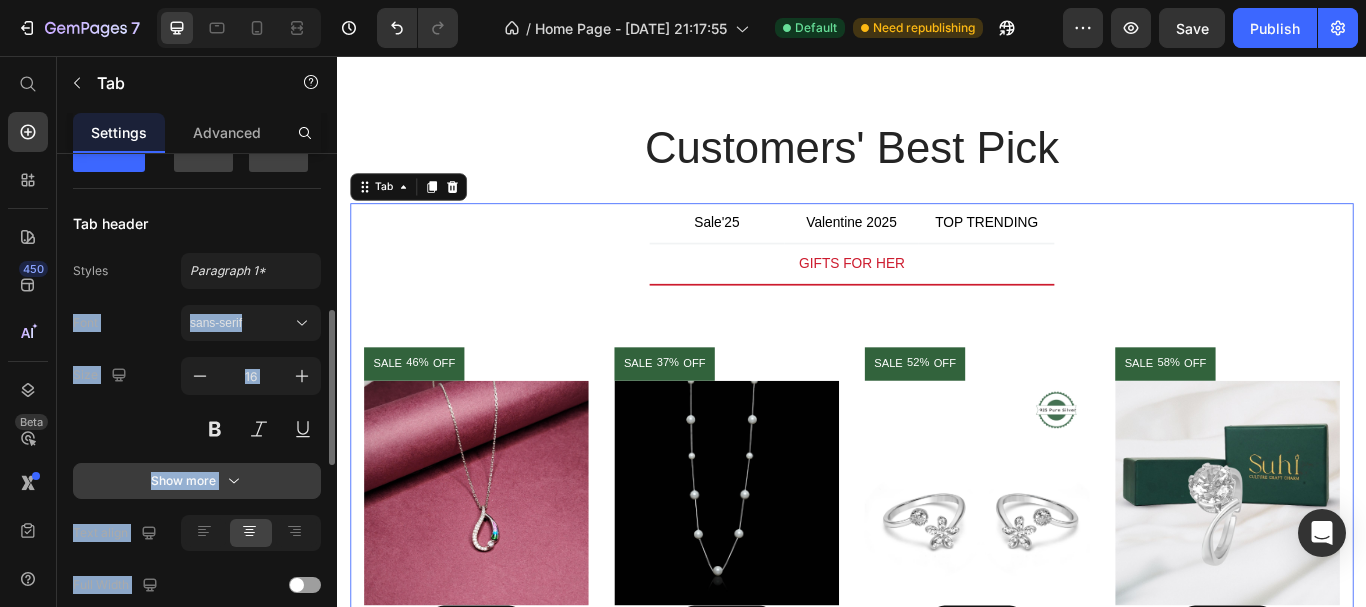 click on "Show more" at bounding box center (197, 481) 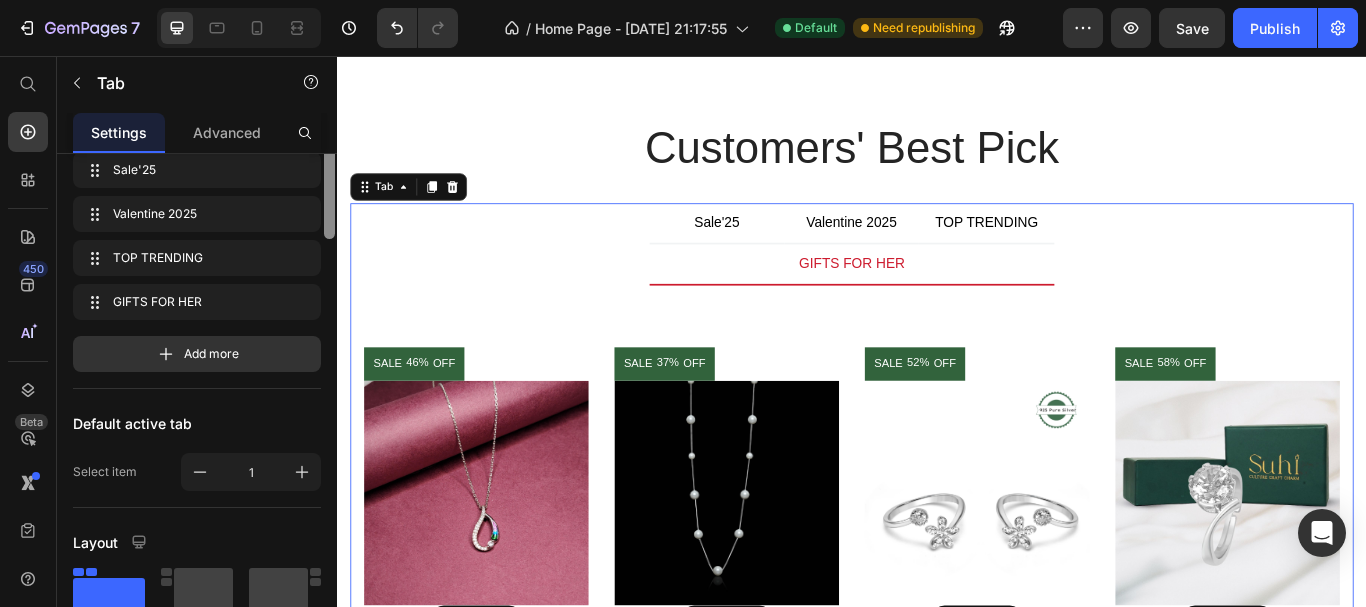 scroll, scrollTop: 0, scrollLeft: 0, axis: both 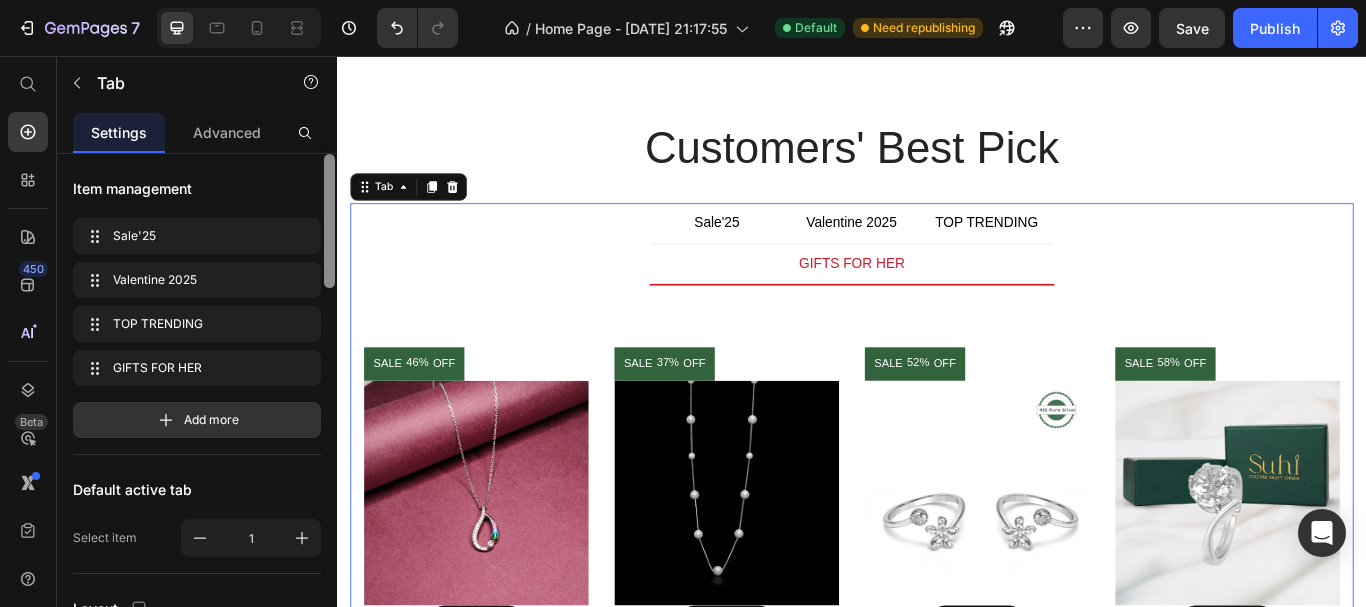 drag, startPoint x: 328, startPoint y: 391, endPoint x: 318, endPoint y: 216, distance: 175.28548 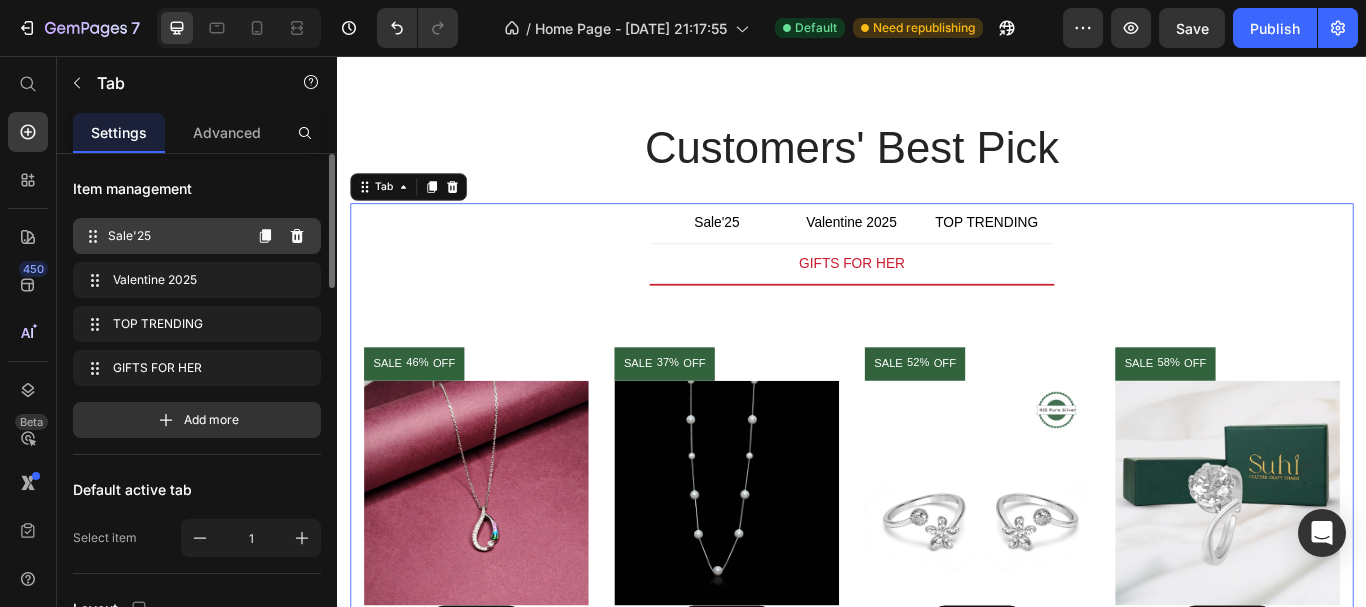 click on "Sale'25" at bounding box center (174, 236) 